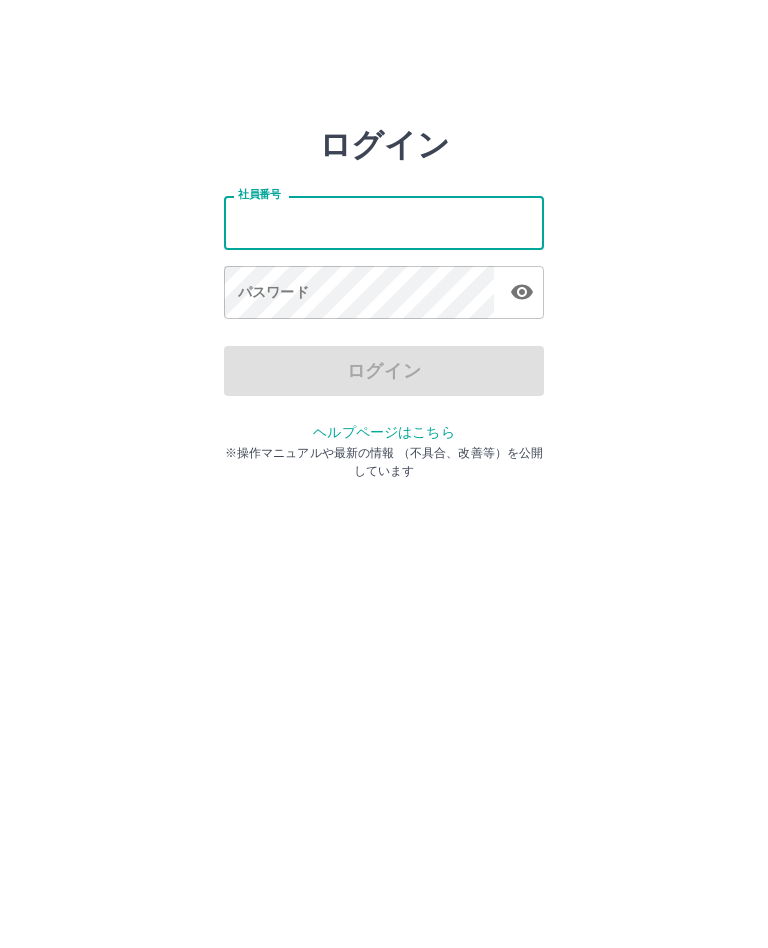 scroll, scrollTop: 0, scrollLeft: 0, axis: both 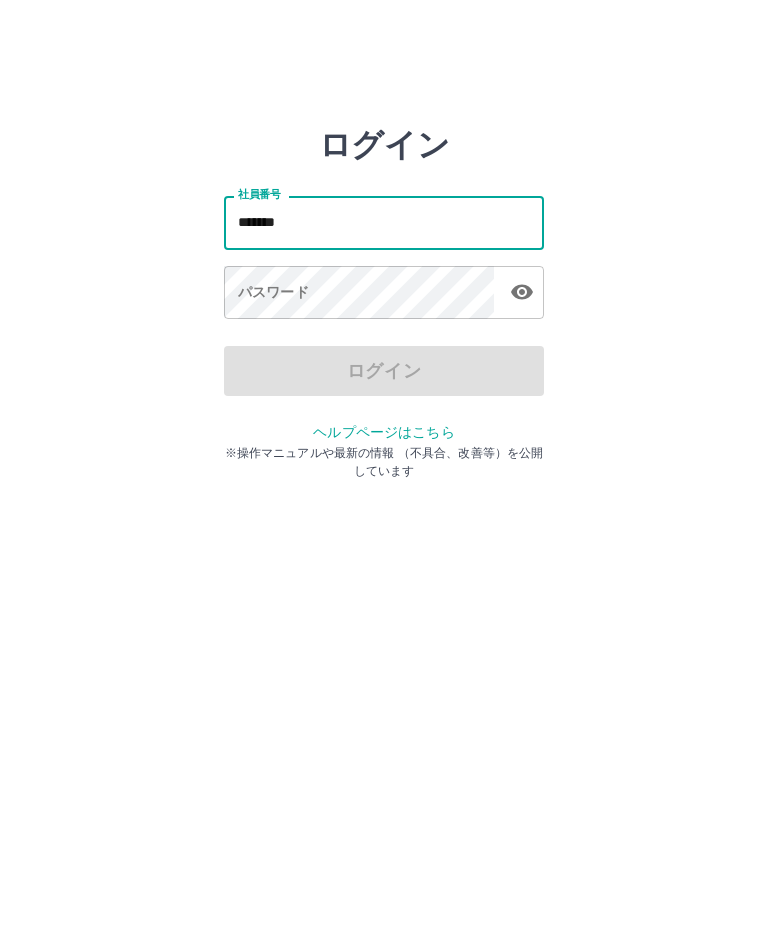 type on "*******" 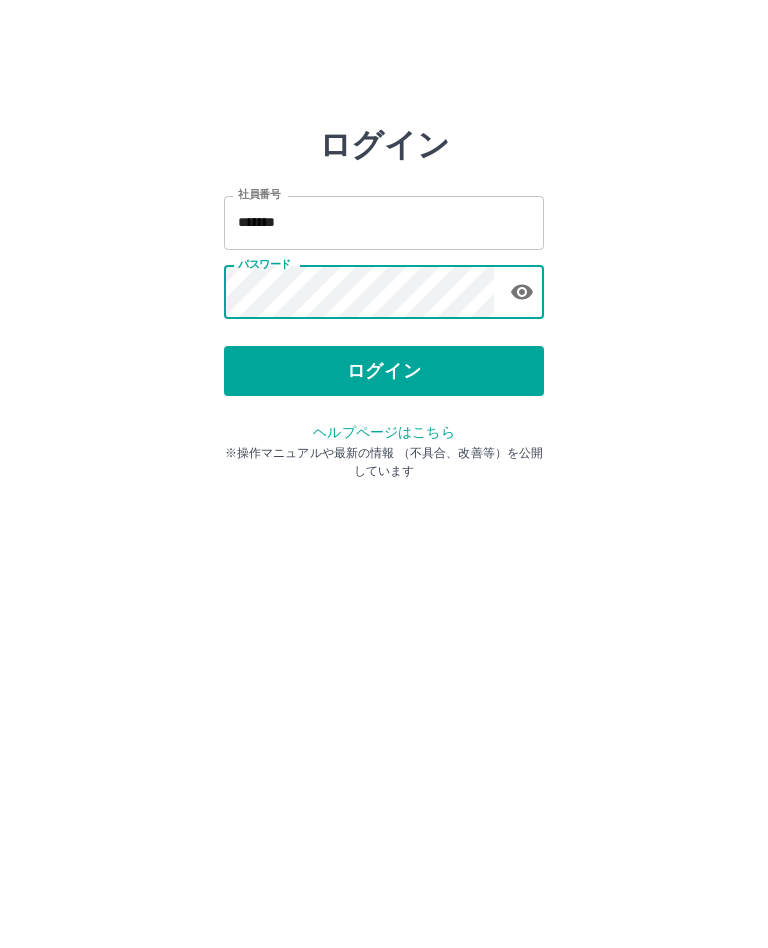 click on "ログイン" at bounding box center (384, 371) 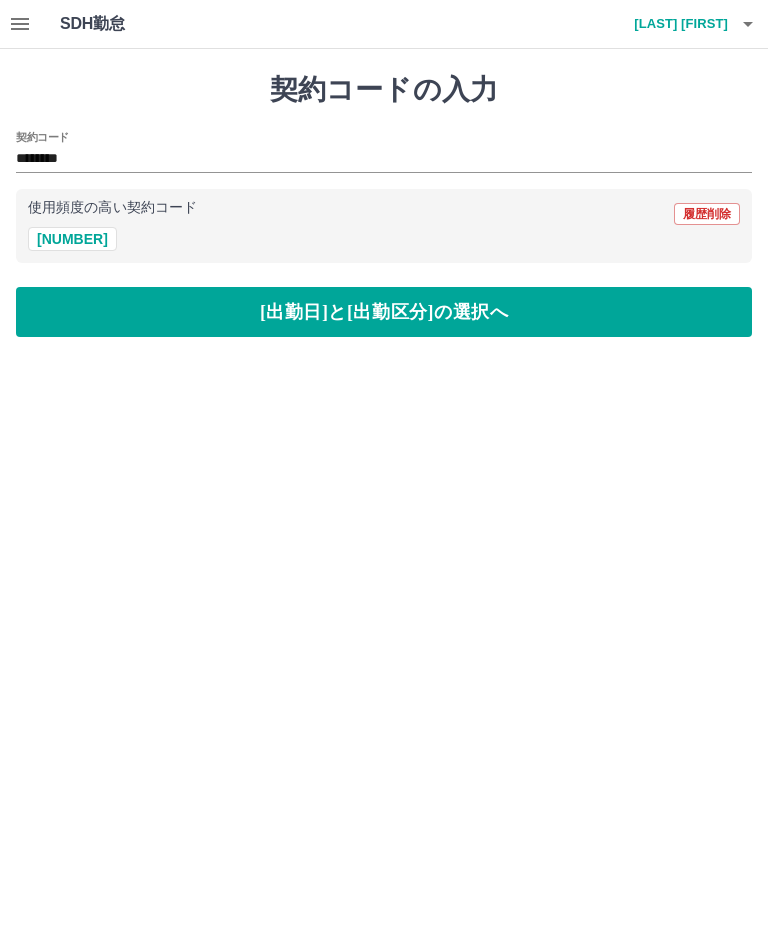 scroll, scrollTop: 0, scrollLeft: 0, axis: both 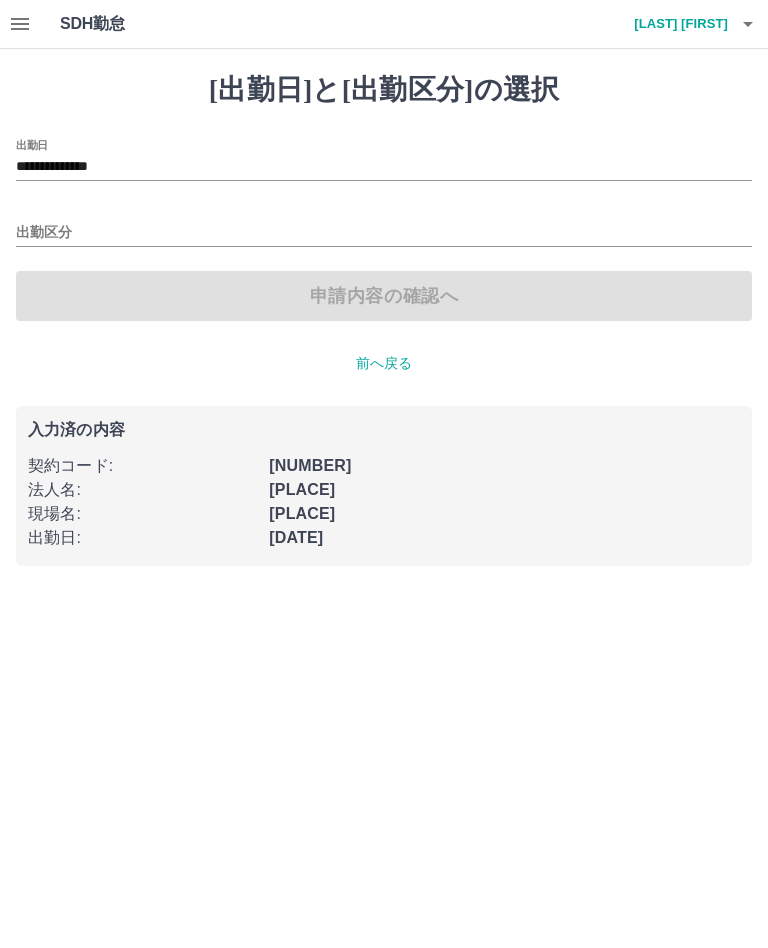click on "出勤区分" at bounding box center [384, 233] 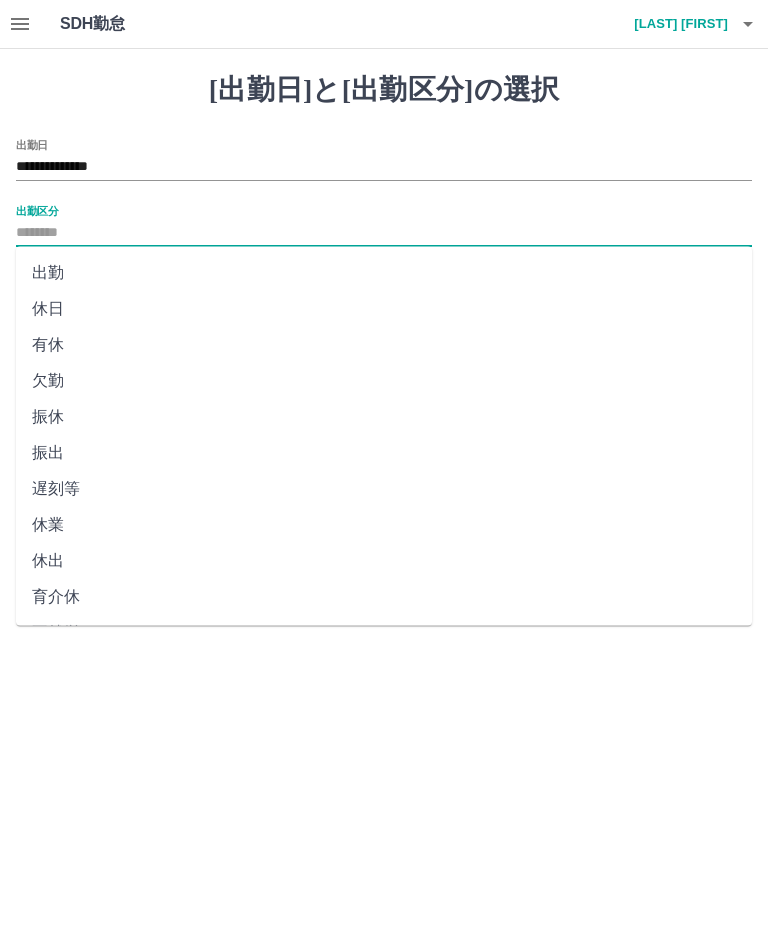 click on "出勤" at bounding box center [384, 273] 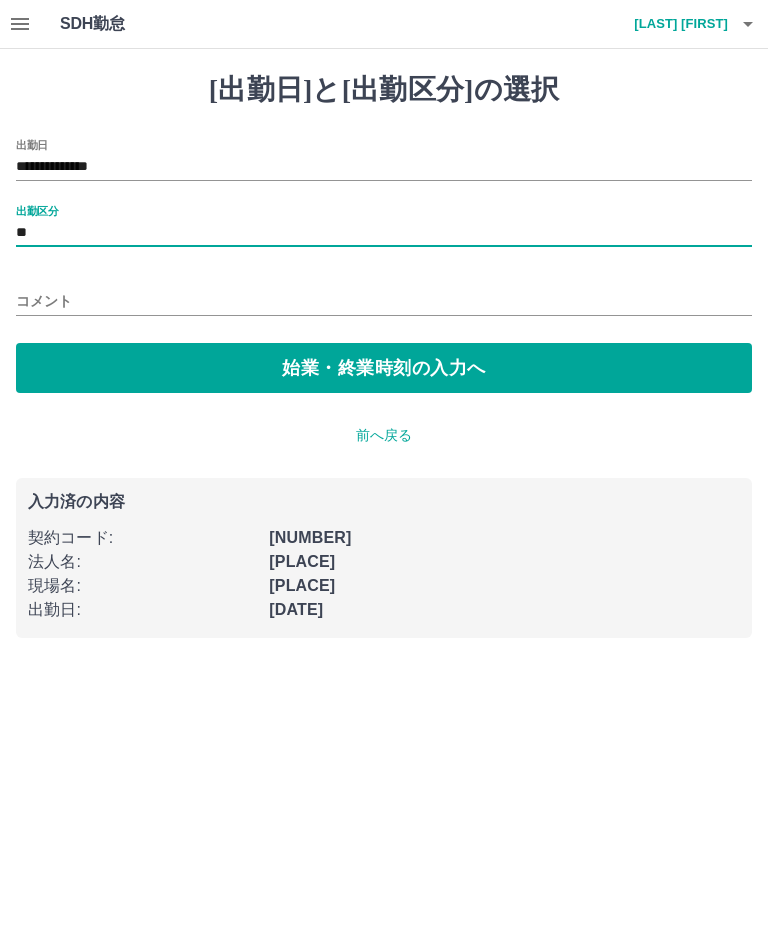 click on "始業・終業時刻の入力へ" at bounding box center [384, 368] 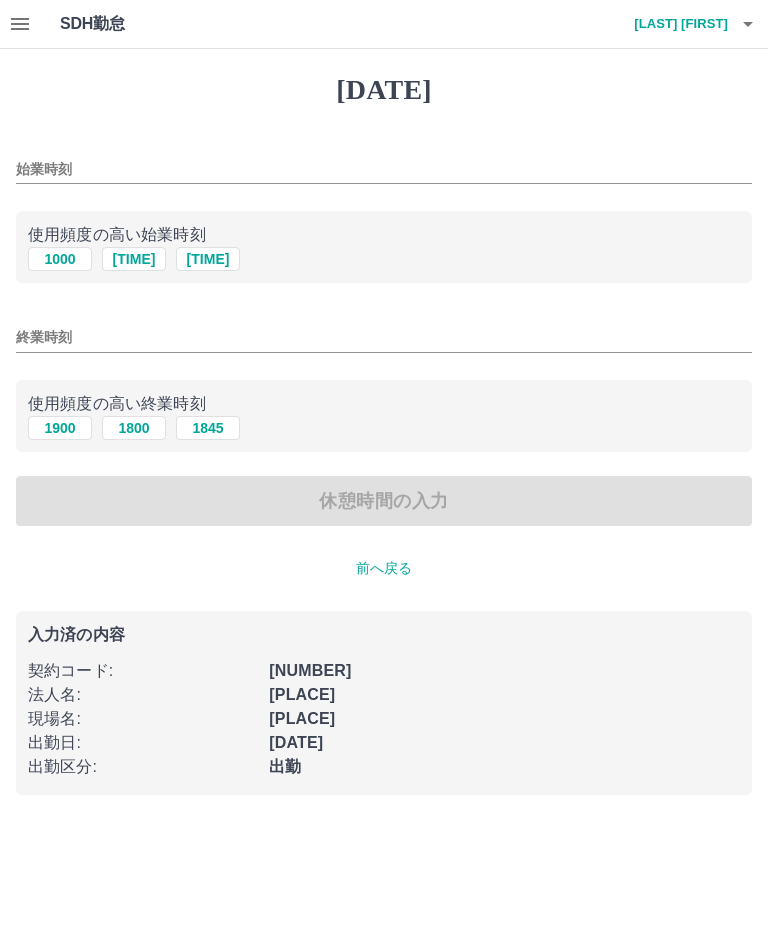 click on "[TIME]" at bounding box center [134, 259] 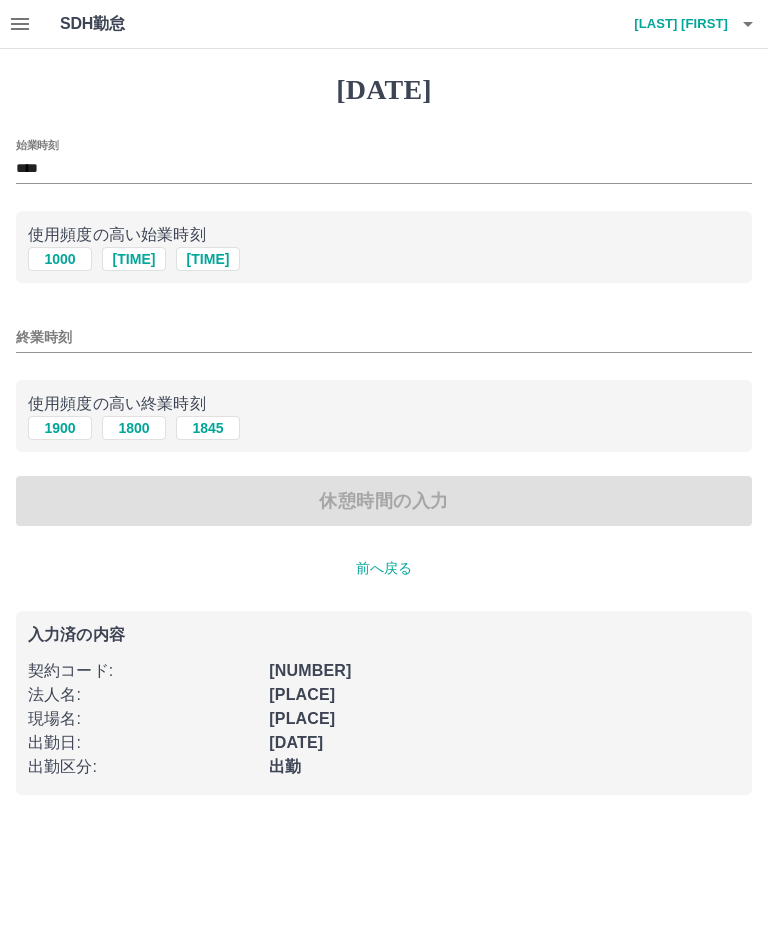 click on "1800" at bounding box center [134, 259] 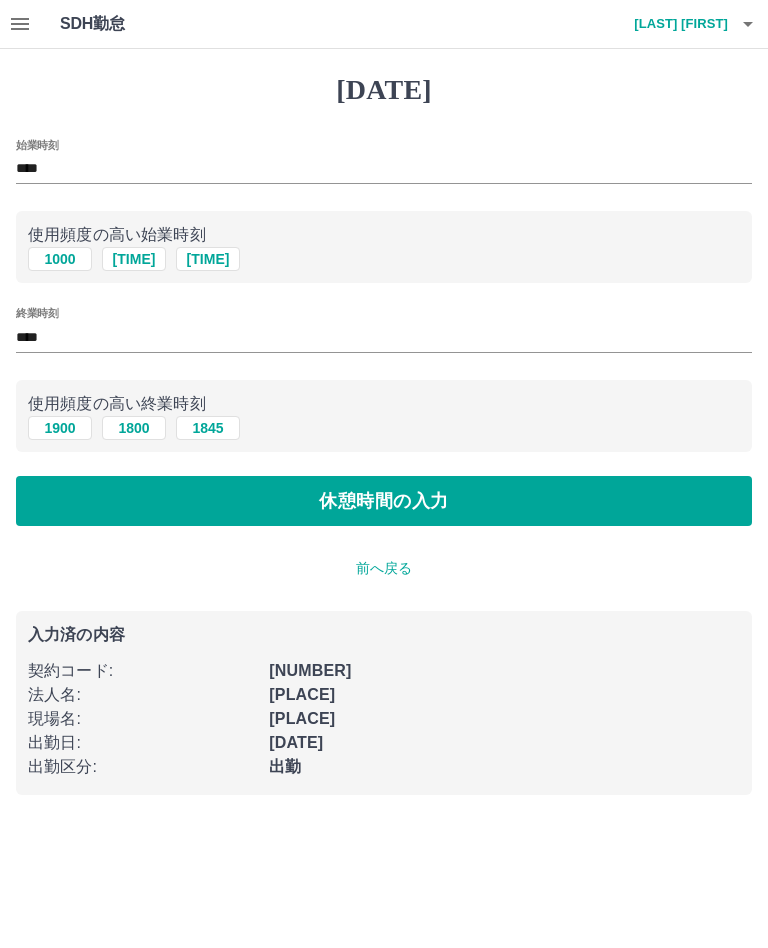 click on "休憩時間の入力" at bounding box center [384, 501] 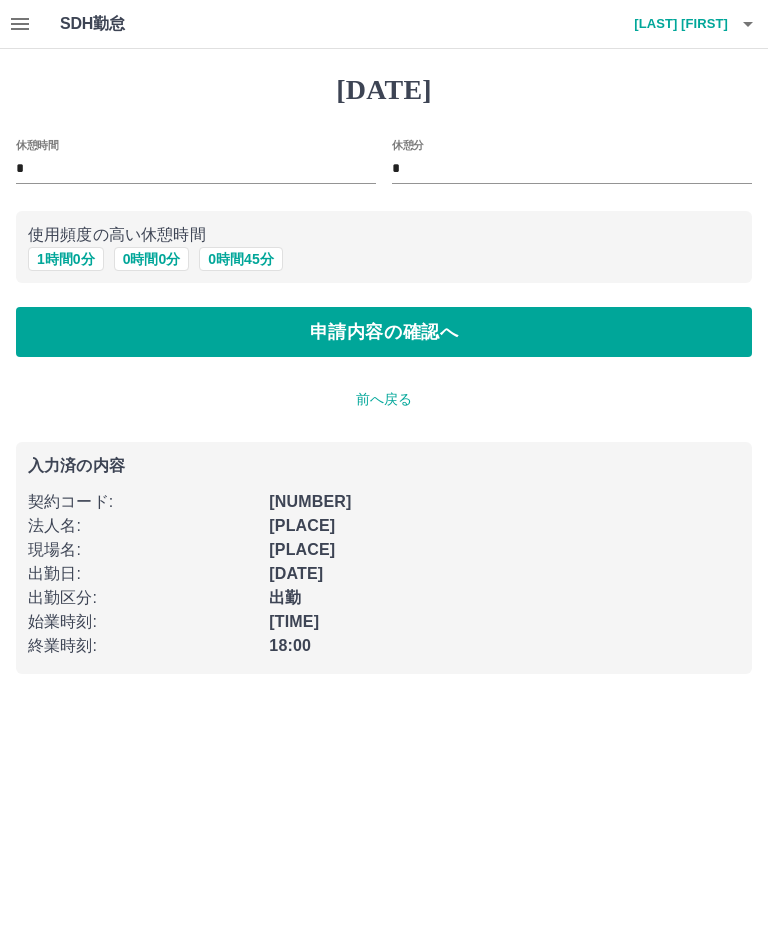 click on "0 時間 0 分" at bounding box center (152, 259) 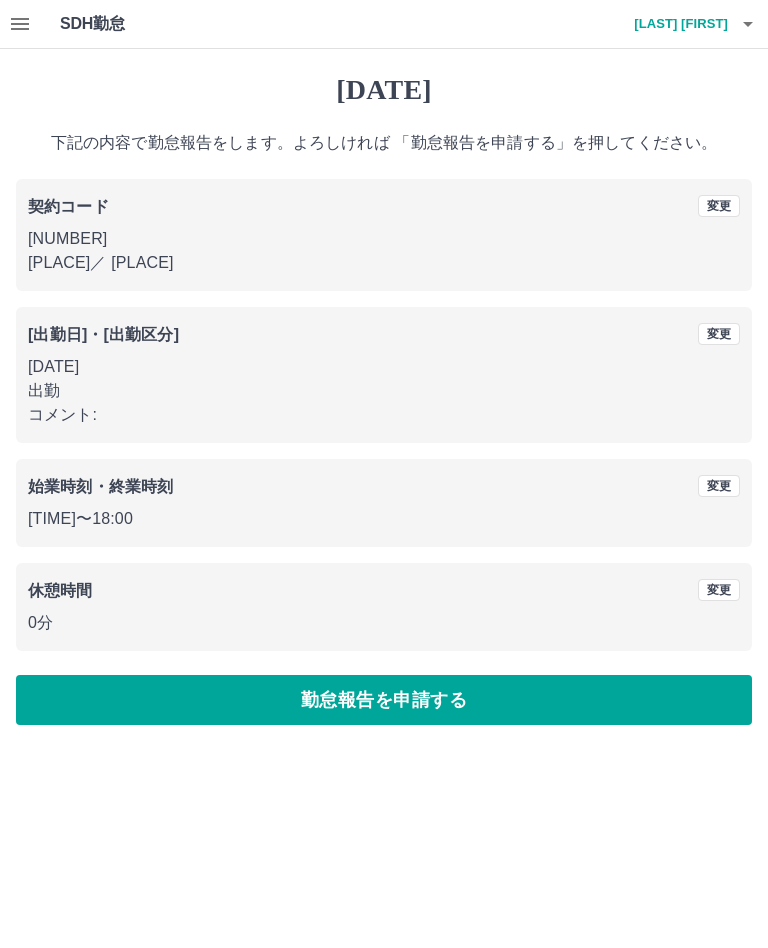 click on "勤怠報告を申請する" at bounding box center [384, 700] 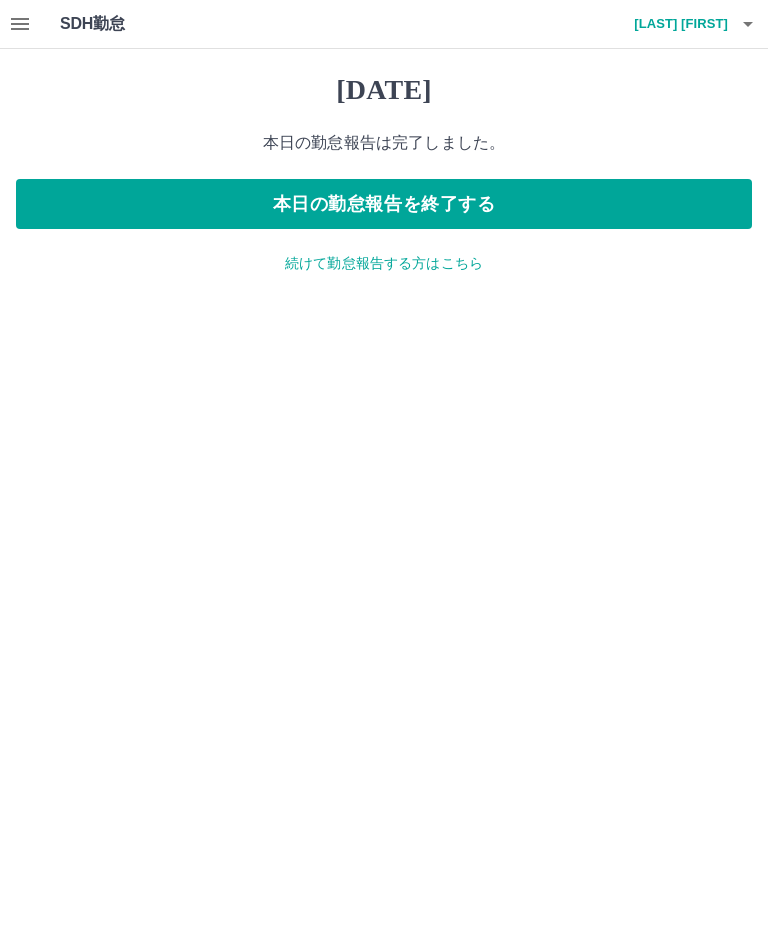 click on "続けて勤怠報告する方はこちら" at bounding box center [384, 263] 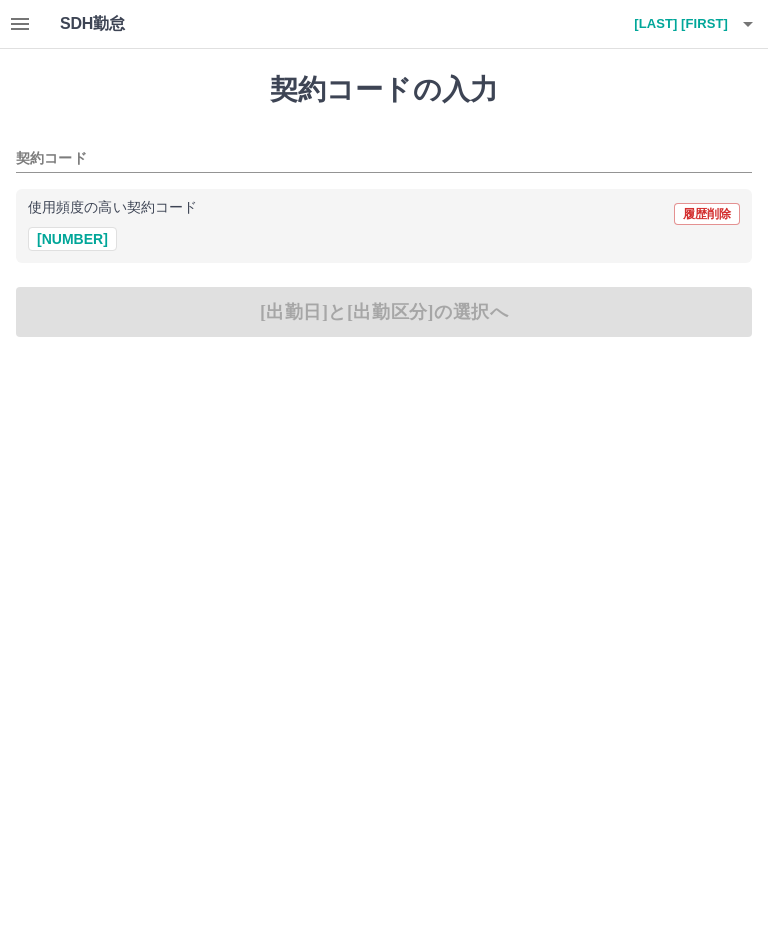 click on "[NUMBER]" at bounding box center (72, 239) 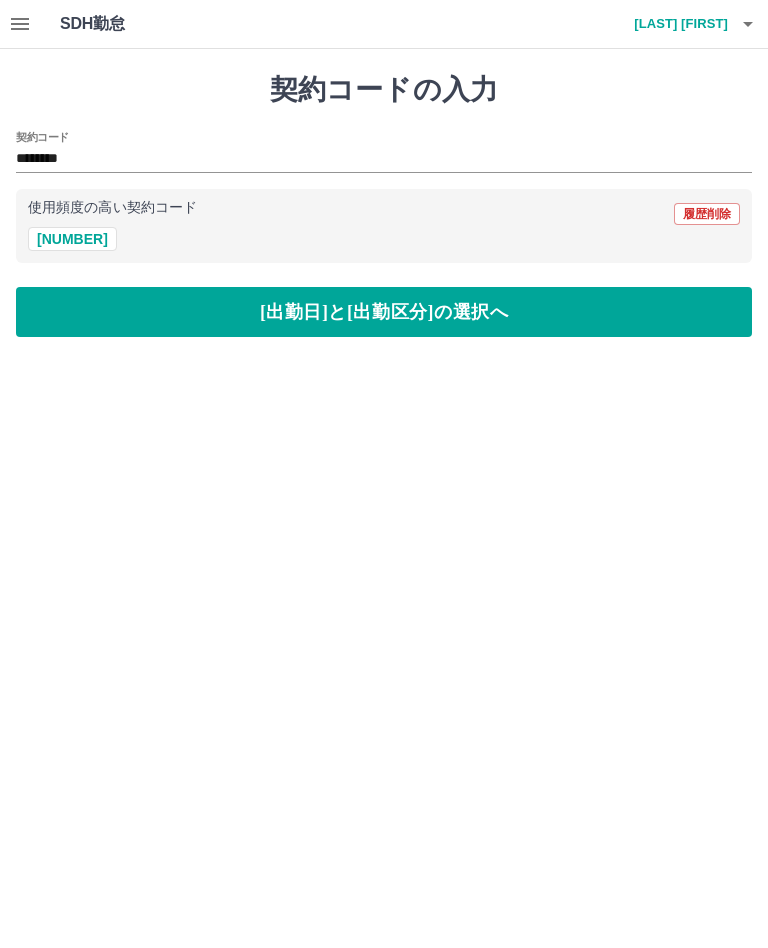 click on "[出勤日]と[出勤区分]の選択へ" at bounding box center [384, 312] 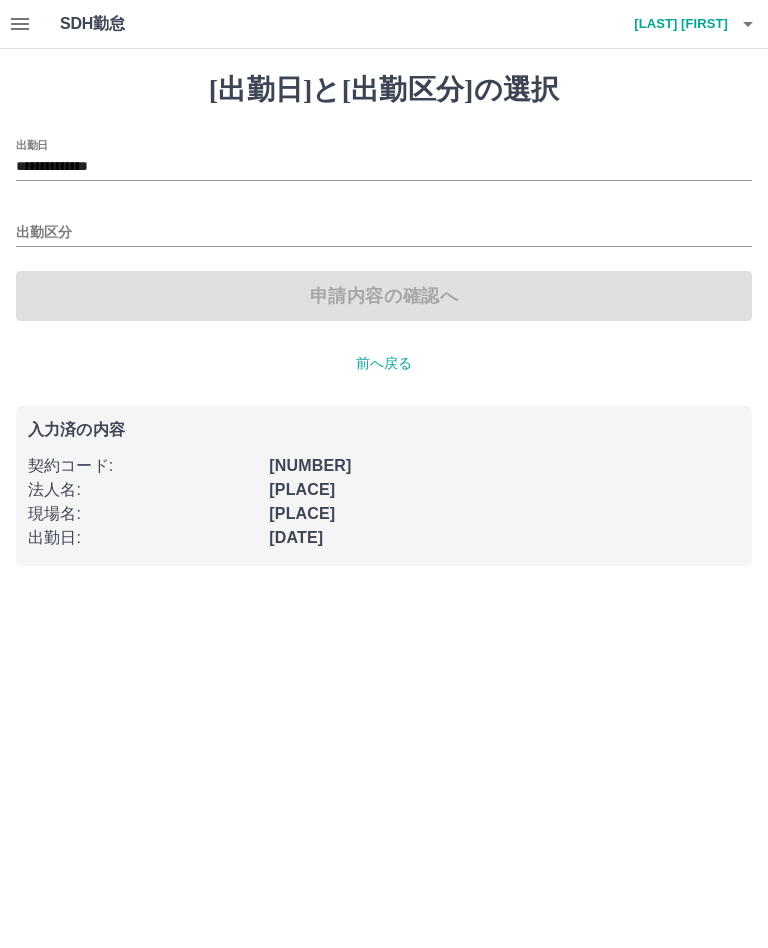 click on "**********" at bounding box center (384, 167) 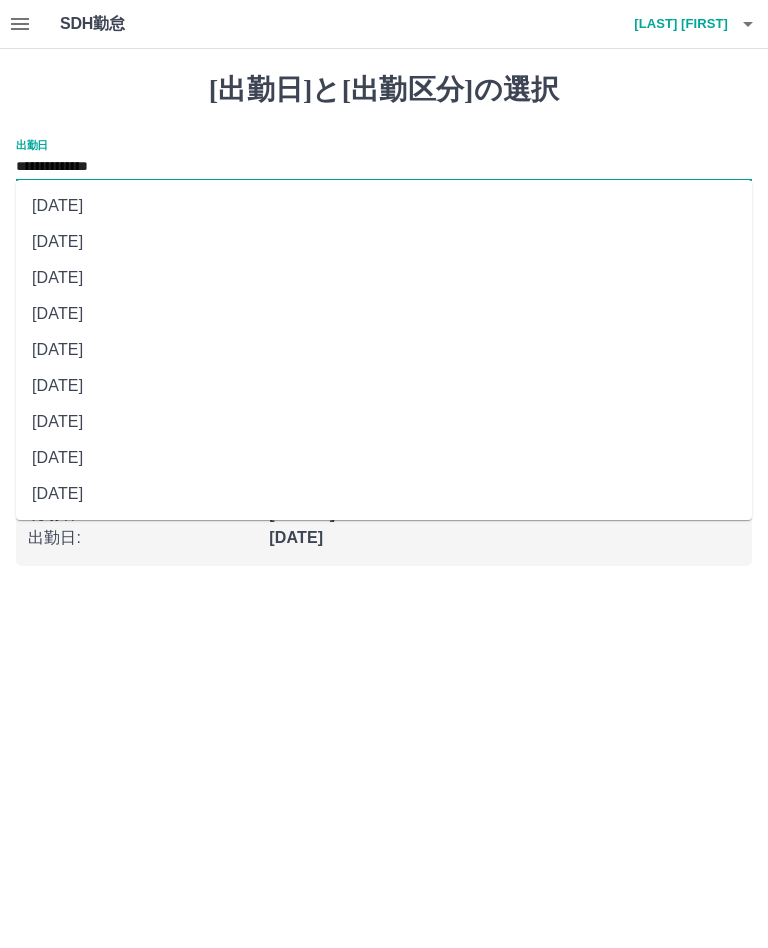click on "[DATE]" at bounding box center [384, 206] 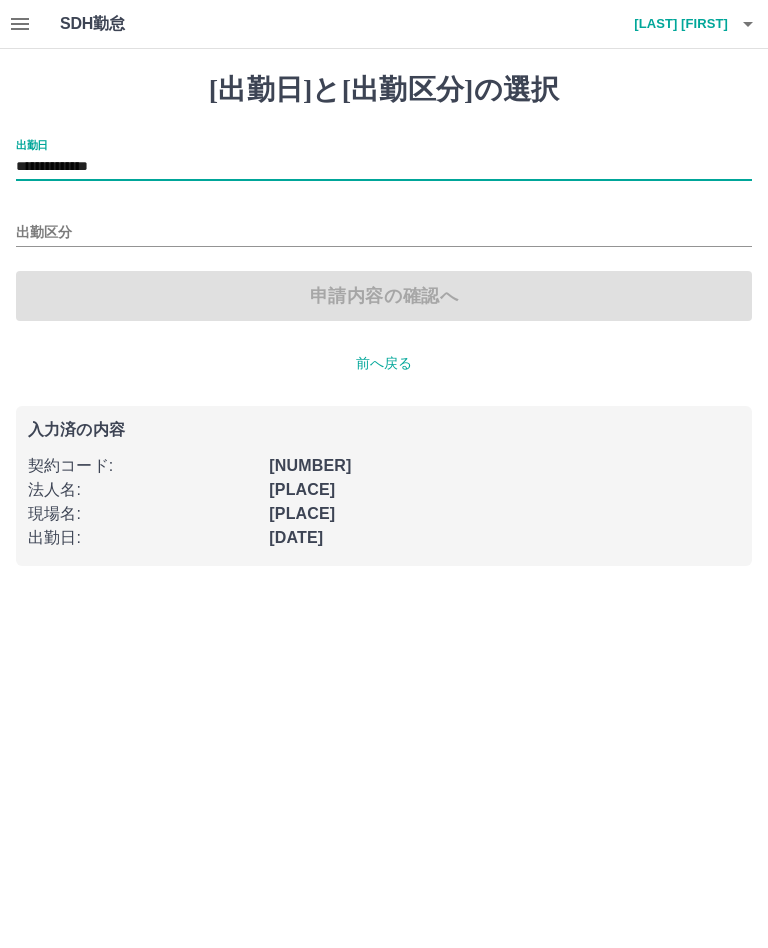click on "出勤区分" at bounding box center (384, 233) 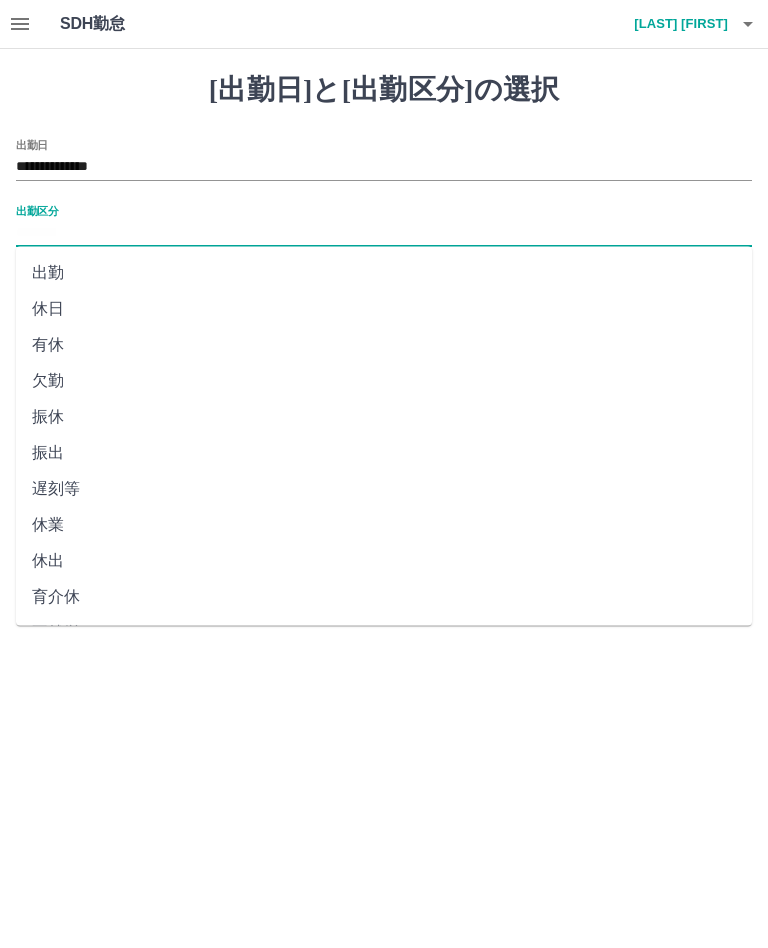 click on "休日" at bounding box center [384, 309] 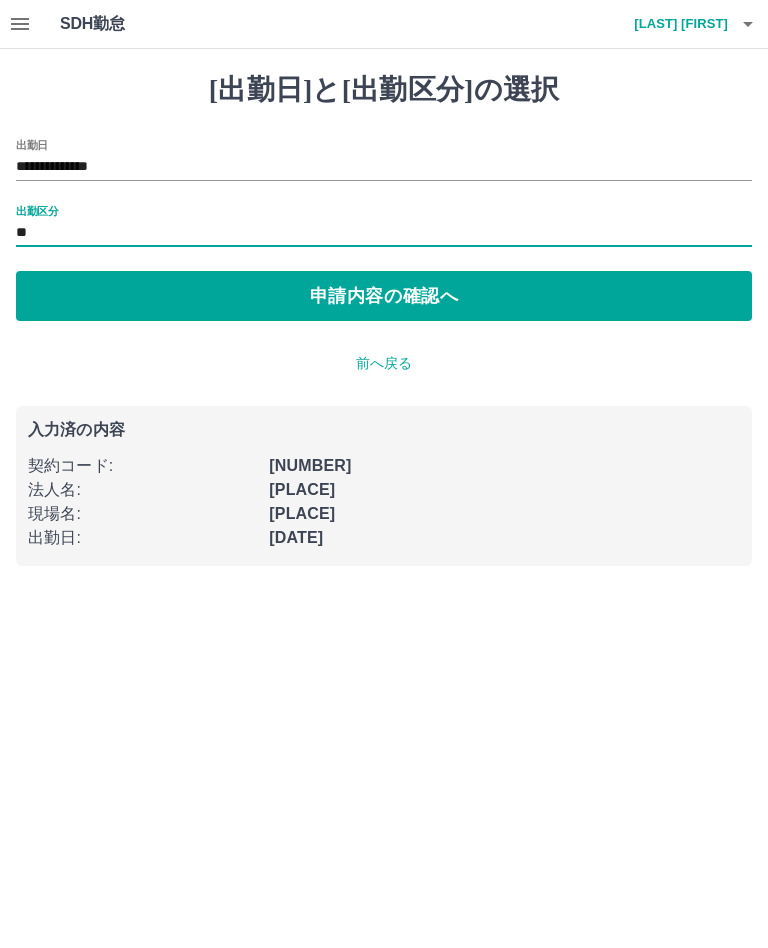 click on "申請内容の確認へ" at bounding box center [384, 296] 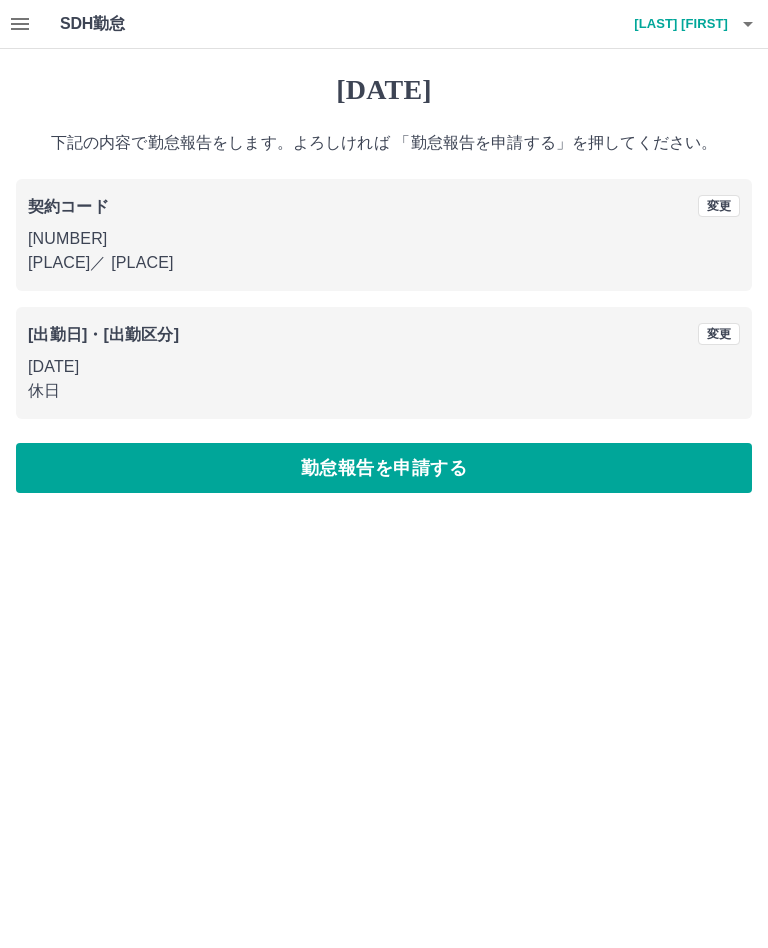 click on "勤怠報告を申請する" at bounding box center (384, 468) 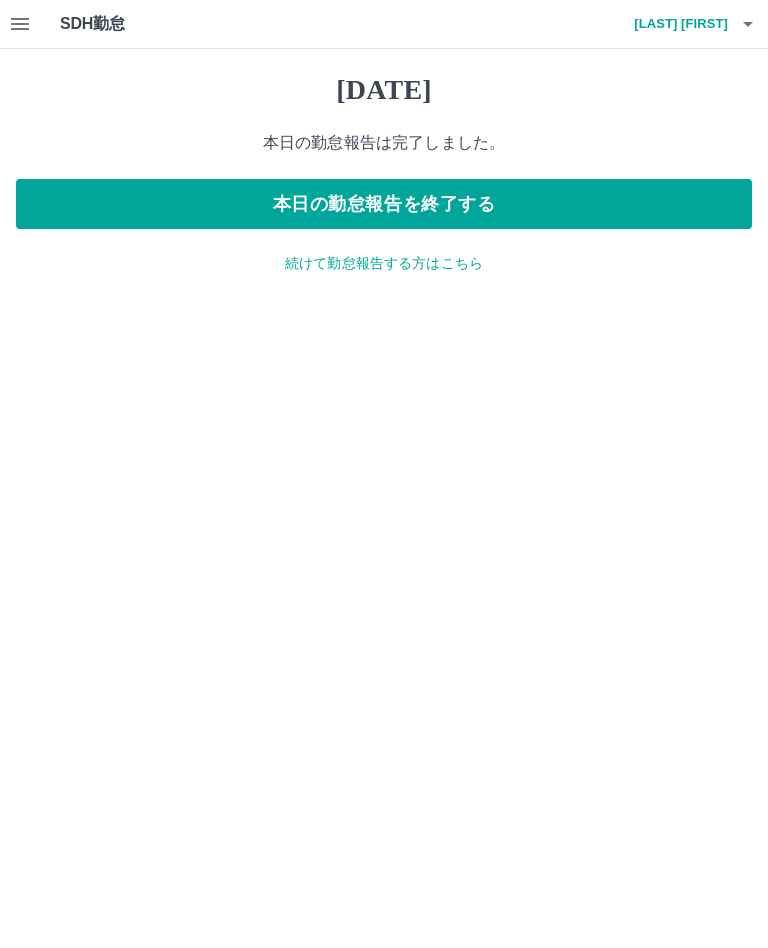click on "続けて勤怠報告する方はこちら" at bounding box center (384, 263) 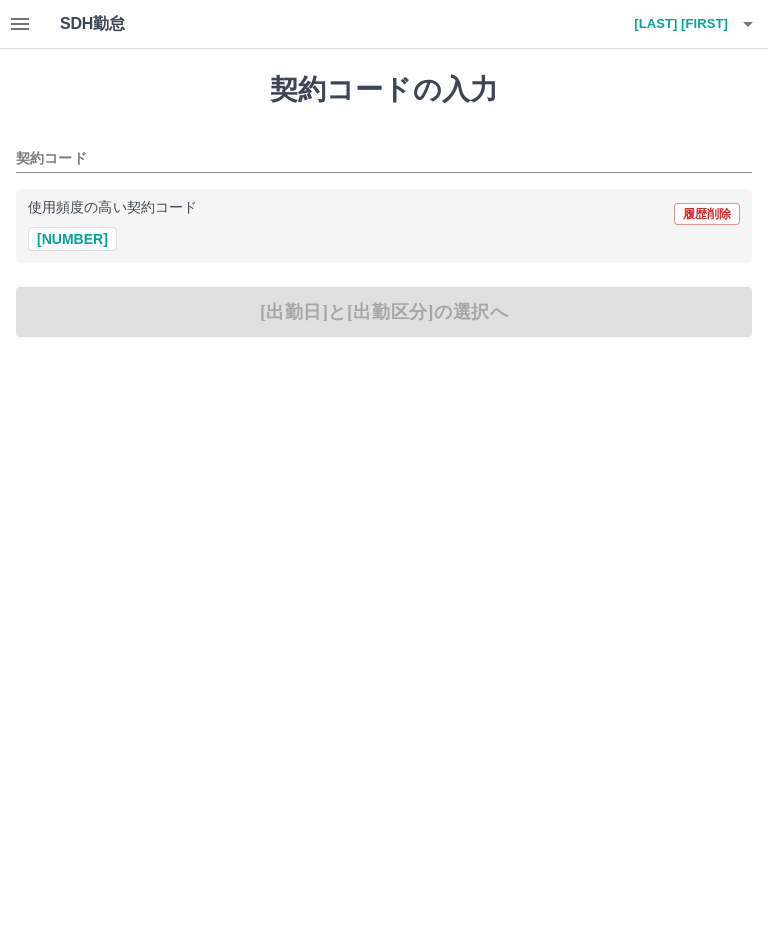 click on "[NUMBER]" at bounding box center [72, 239] 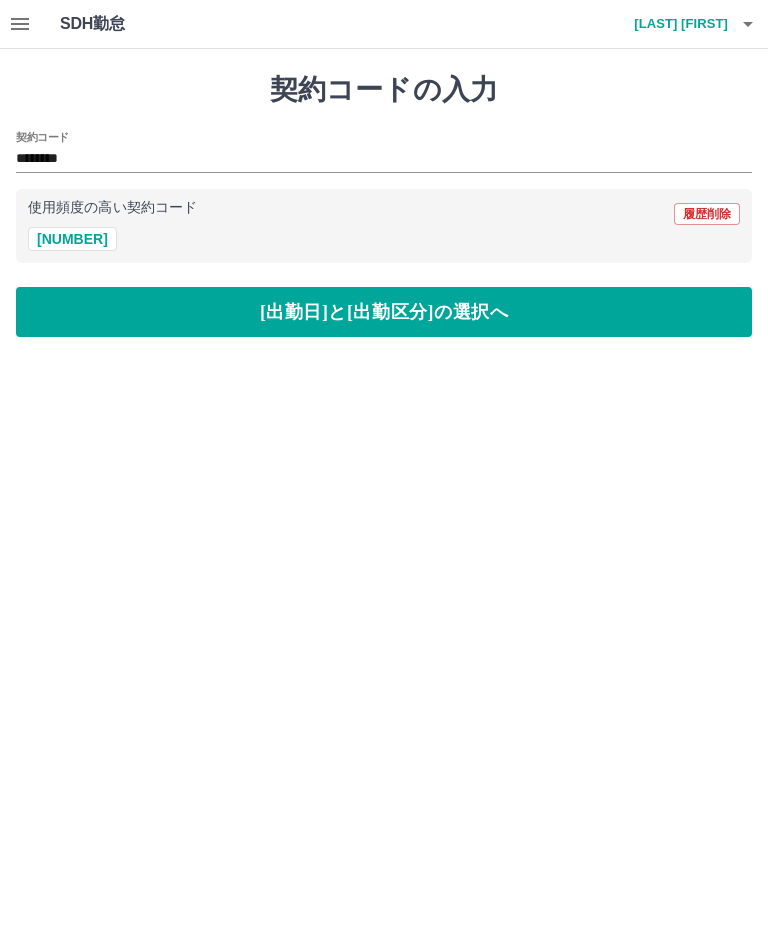 click on "[出勤日]と[出勤区分]の選択へ" at bounding box center [384, 312] 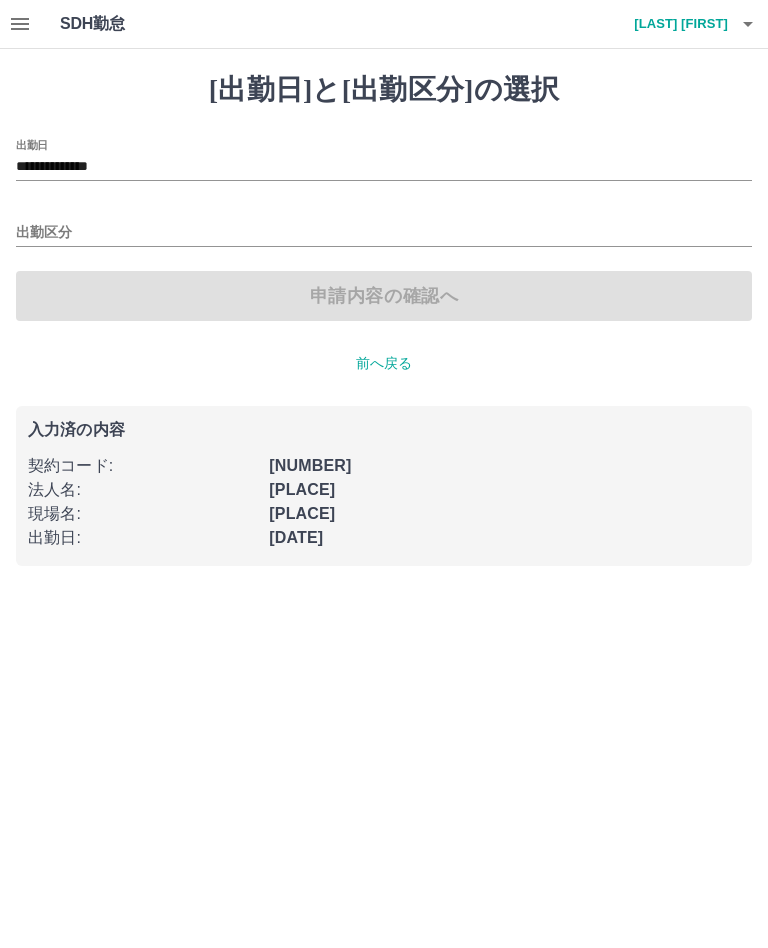 click on "**********" at bounding box center (384, 167) 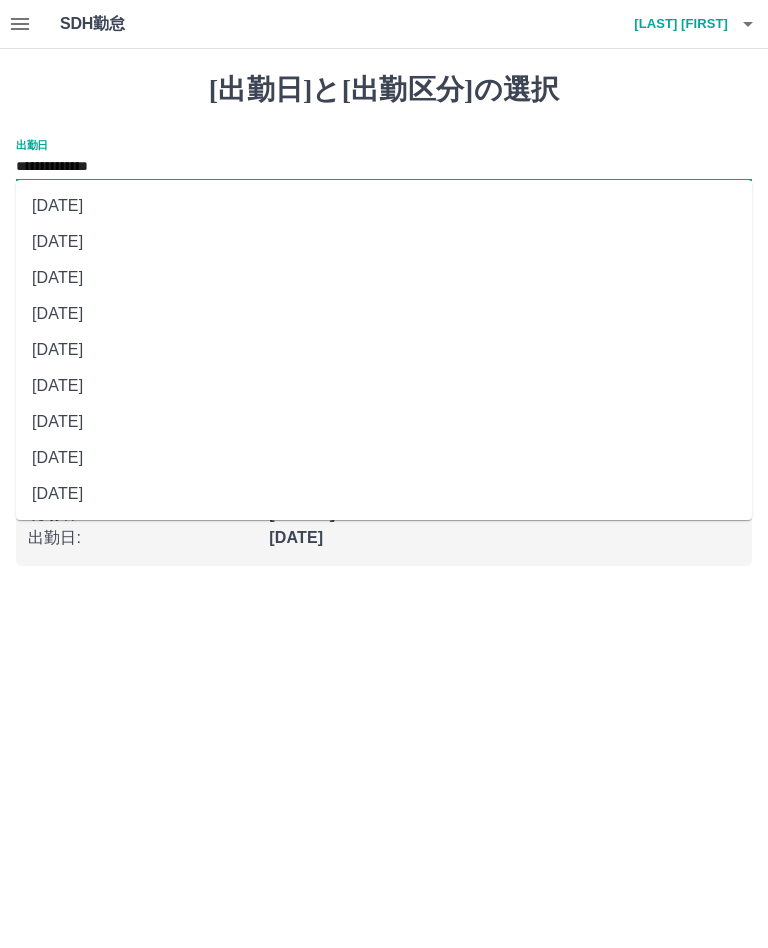 click at bounding box center [20, 24] 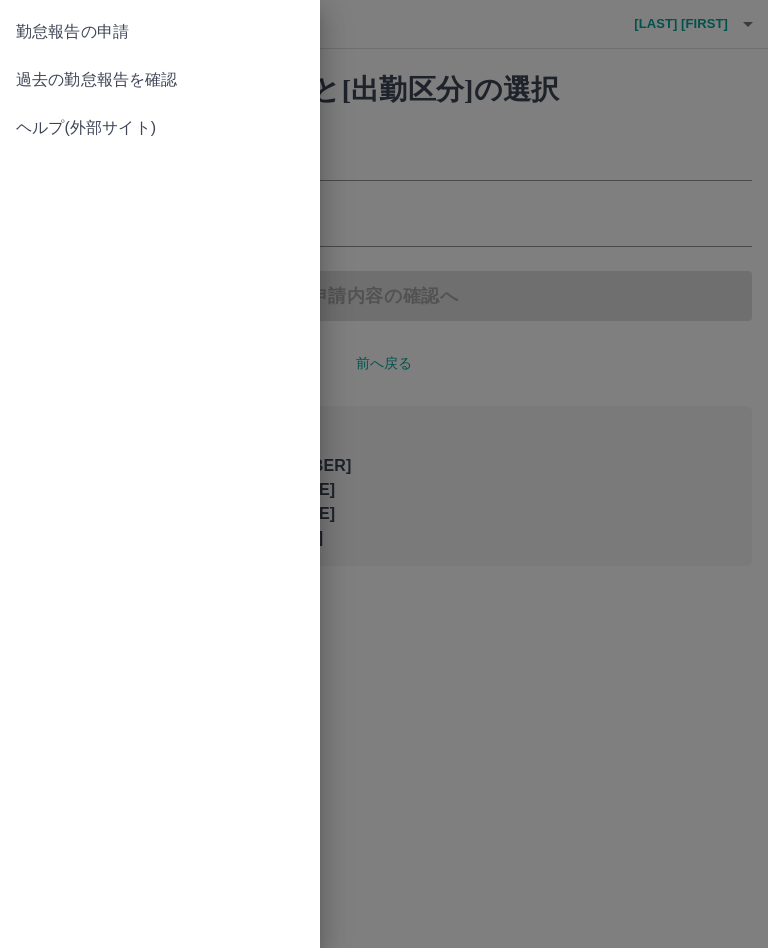 click on "勤怠報告の申請" at bounding box center (160, 32) 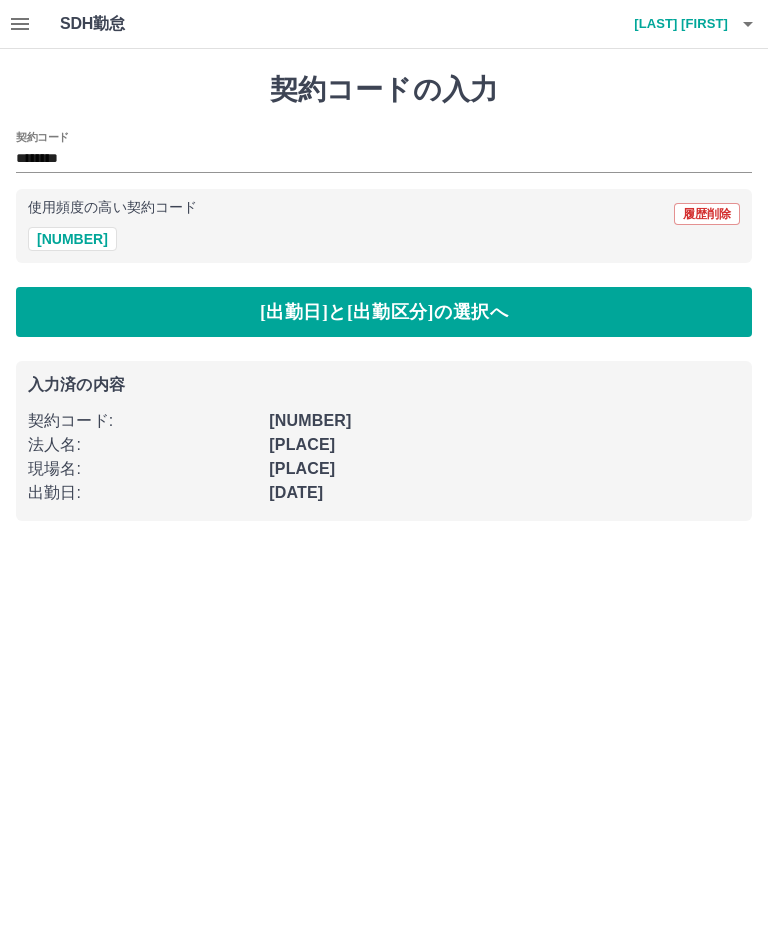 click on "[出勤日]と[出勤区分]の選択へ" at bounding box center [384, 312] 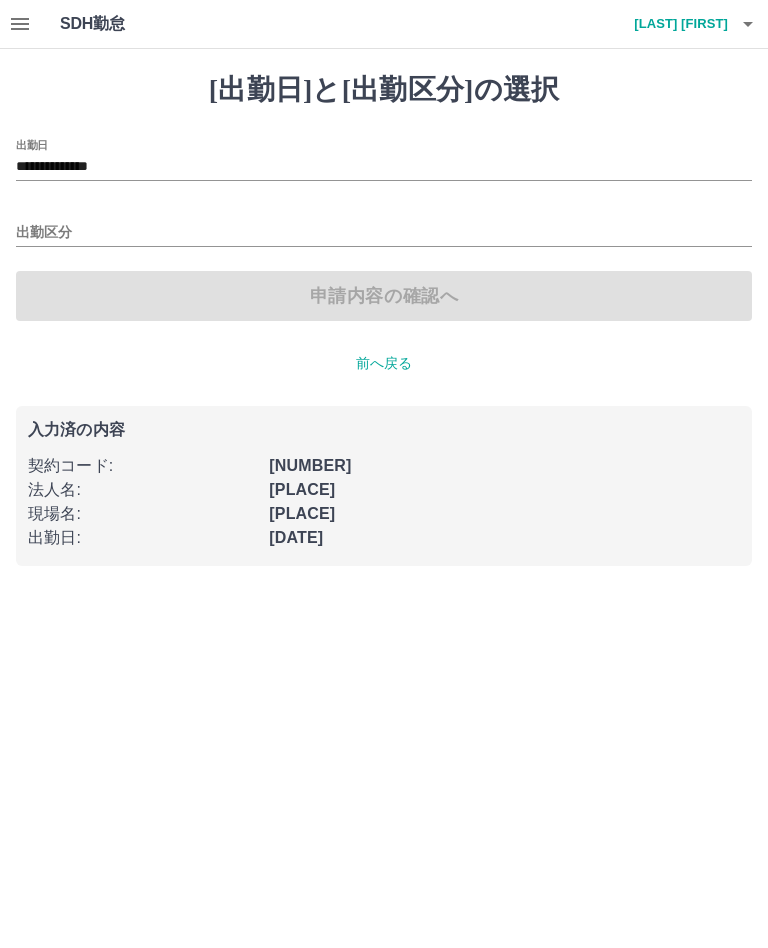click at bounding box center (20, 24) 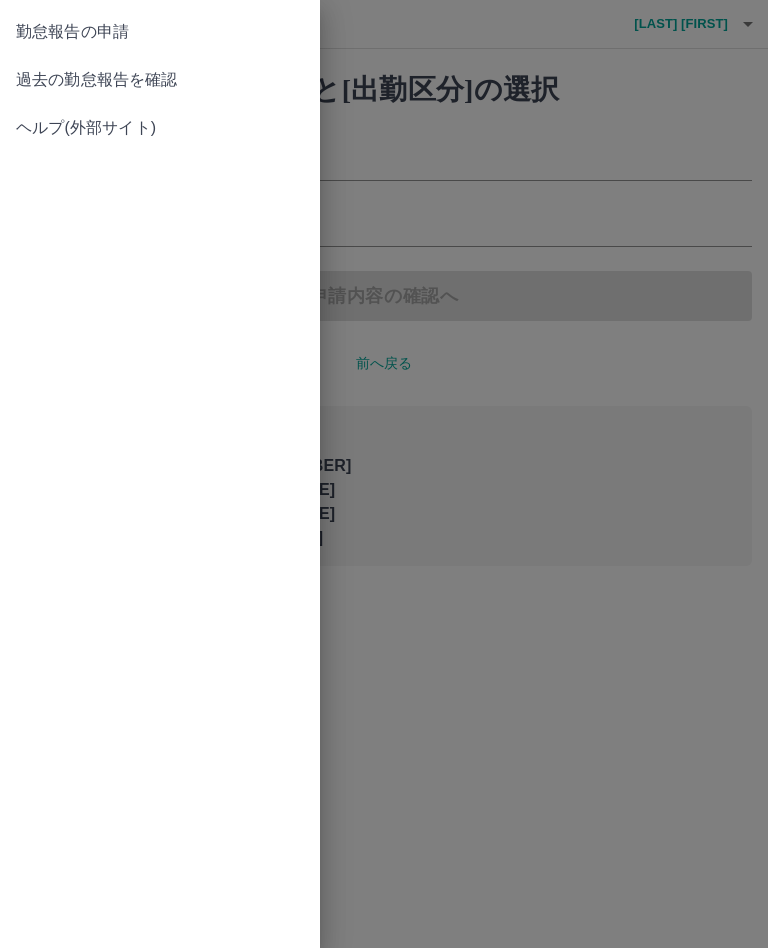 click on "過去の勤怠報告を確認" at bounding box center [160, 32] 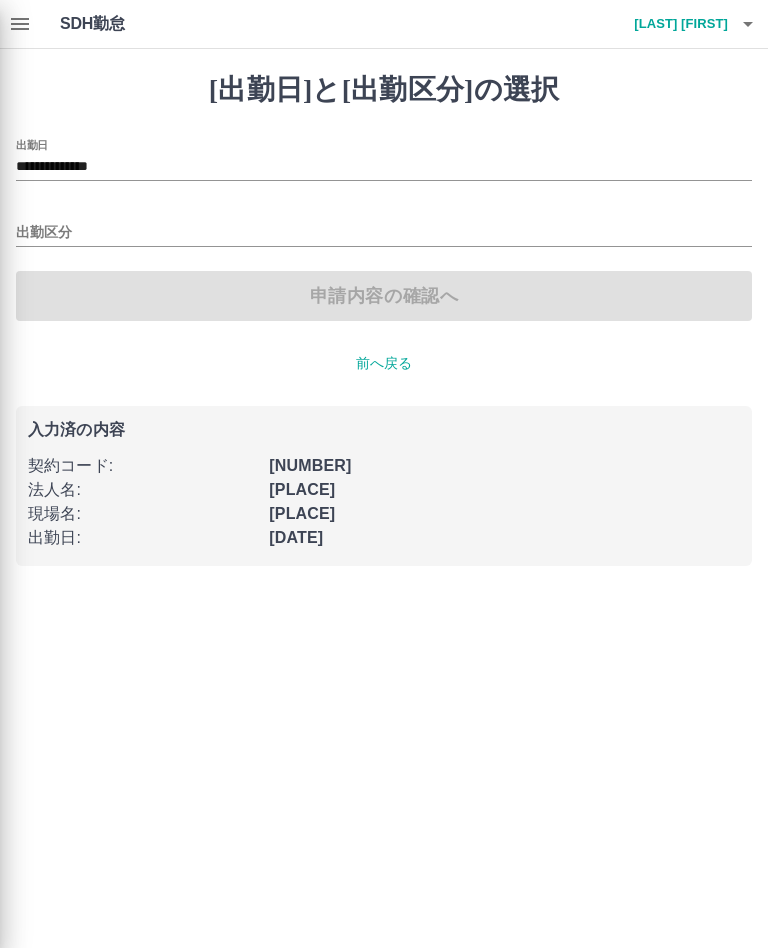 click on "[出勤日]と[出勤区分]の選択" at bounding box center [384, 90] 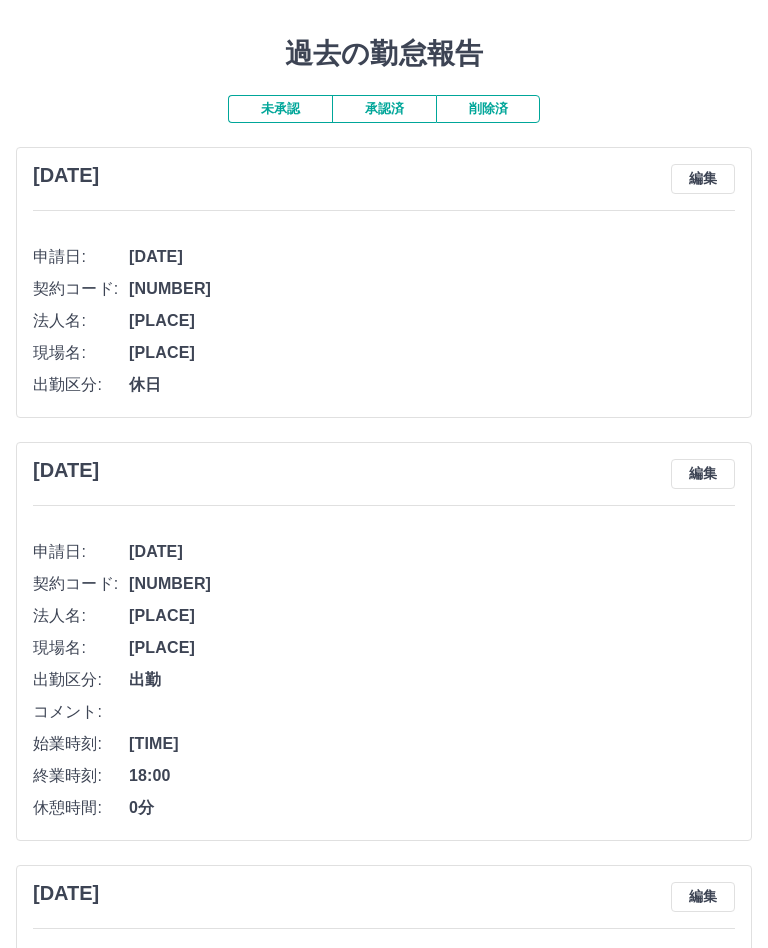 scroll, scrollTop: 0, scrollLeft: 0, axis: both 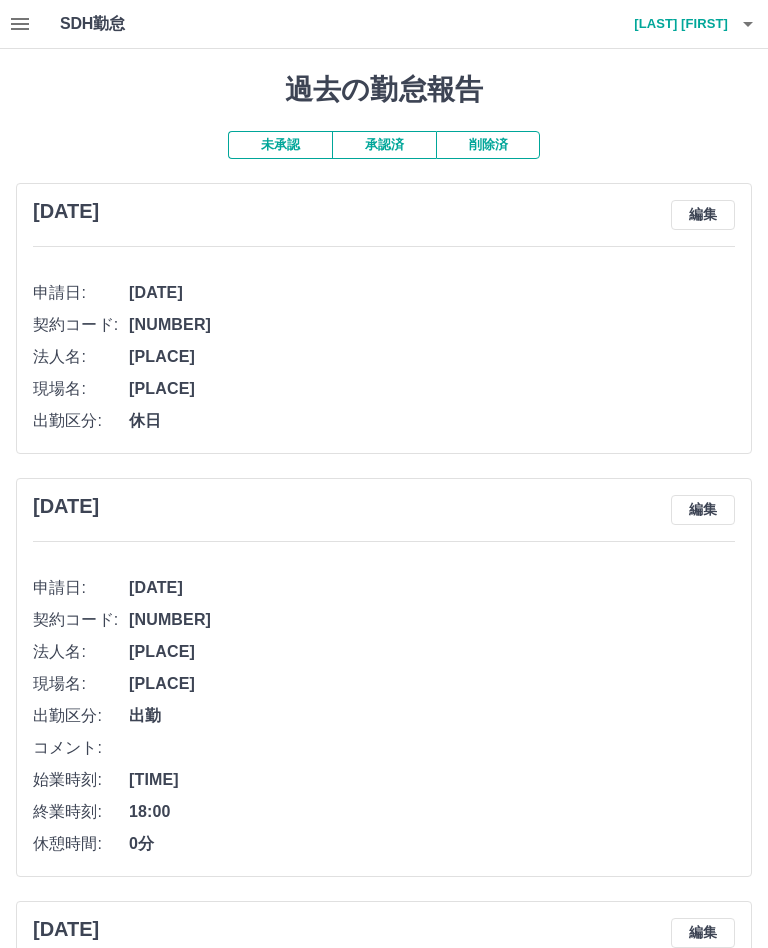 click on "[LAST] [FIRST]" at bounding box center [668, 24] 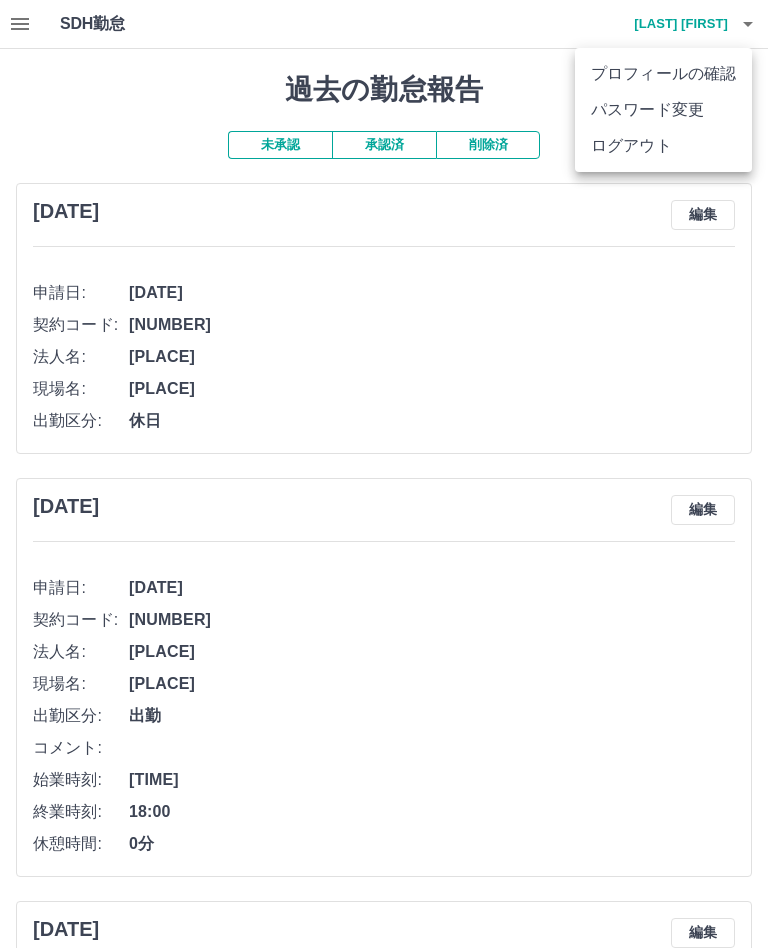 click on "ログアウト" at bounding box center [663, 146] 